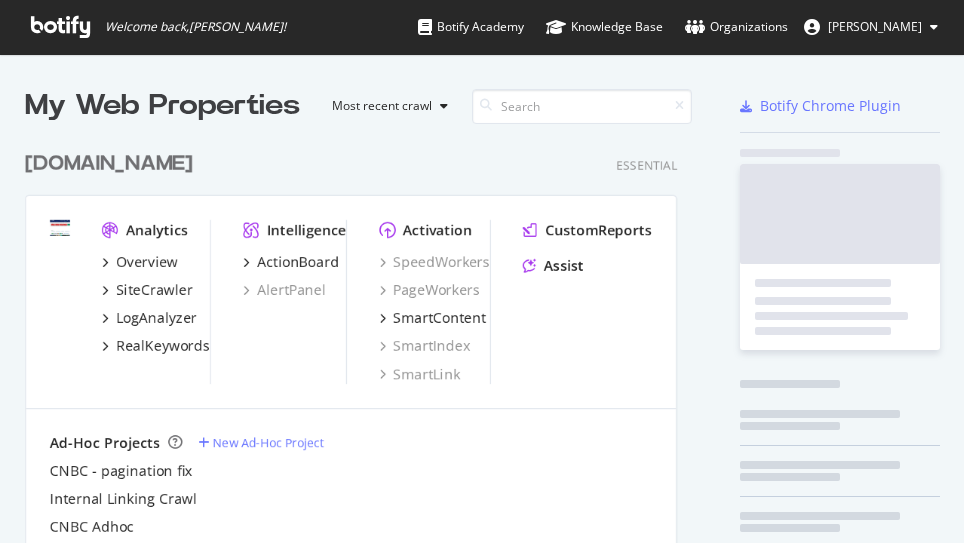 scroll, scrollTop: 0, scrollLeft: 0, axis: both 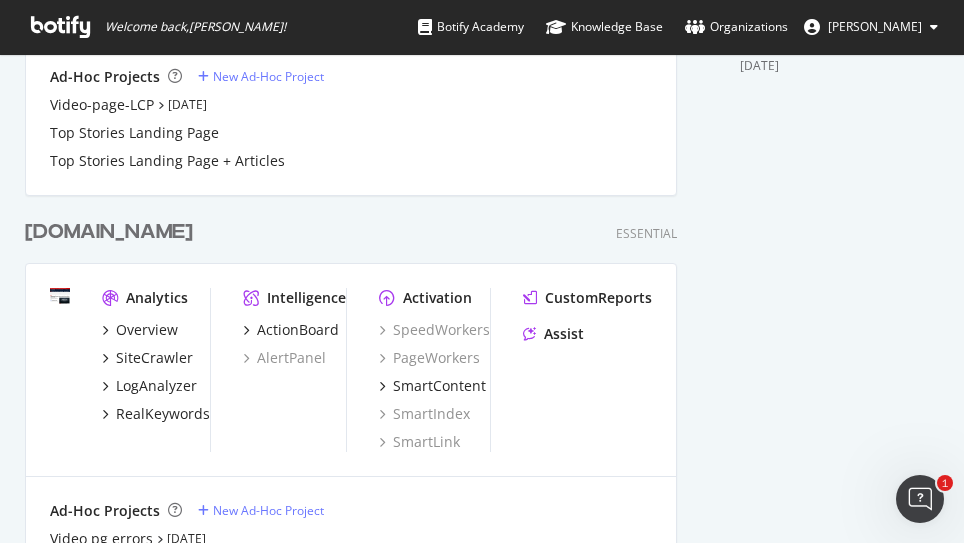 click on "[DOMAIN_NAME]" at bounding box center [109, 232] 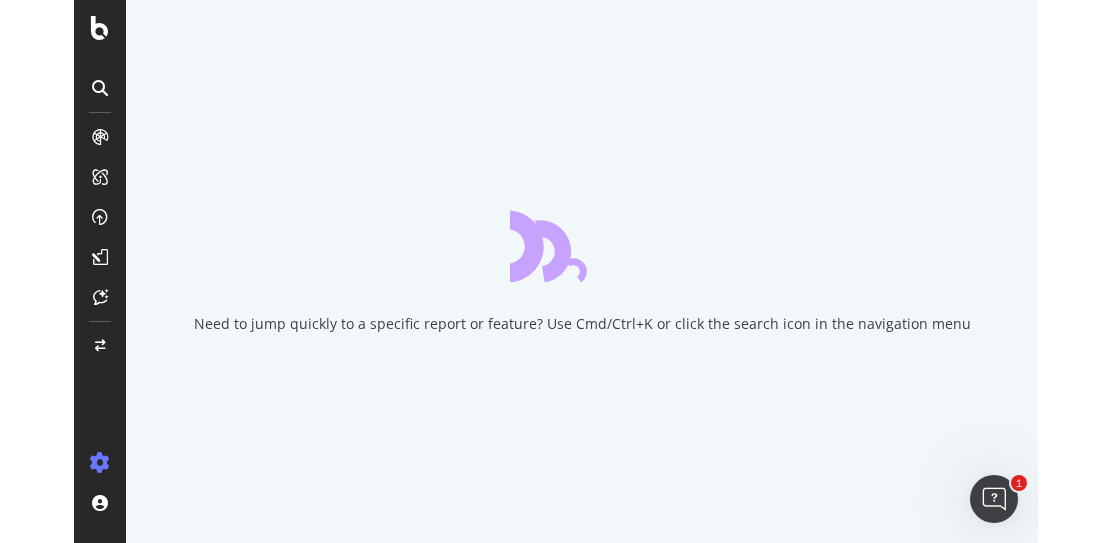 scroll, scrollTop: 0, scrollLeft: 0, axis: both 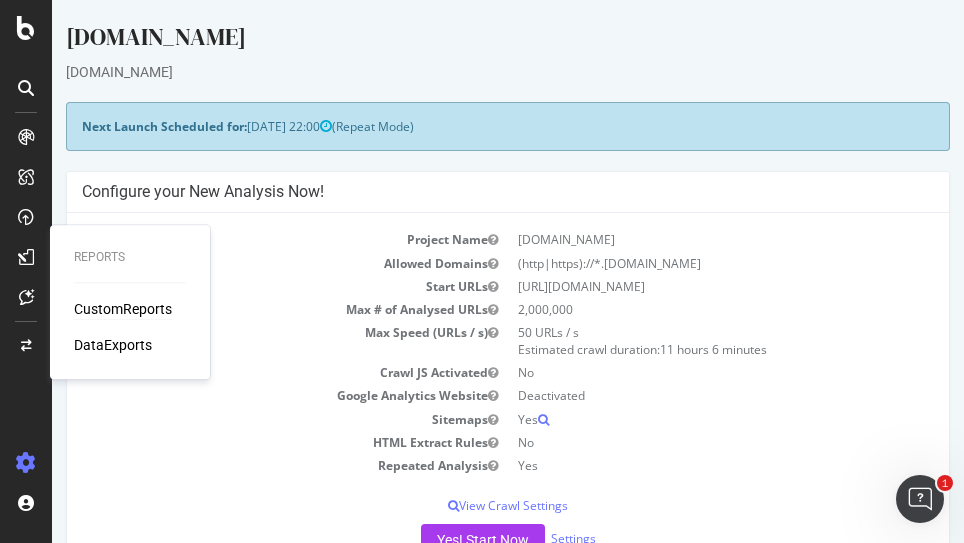 click on "CustomReports" at bounding box center (123, 309) 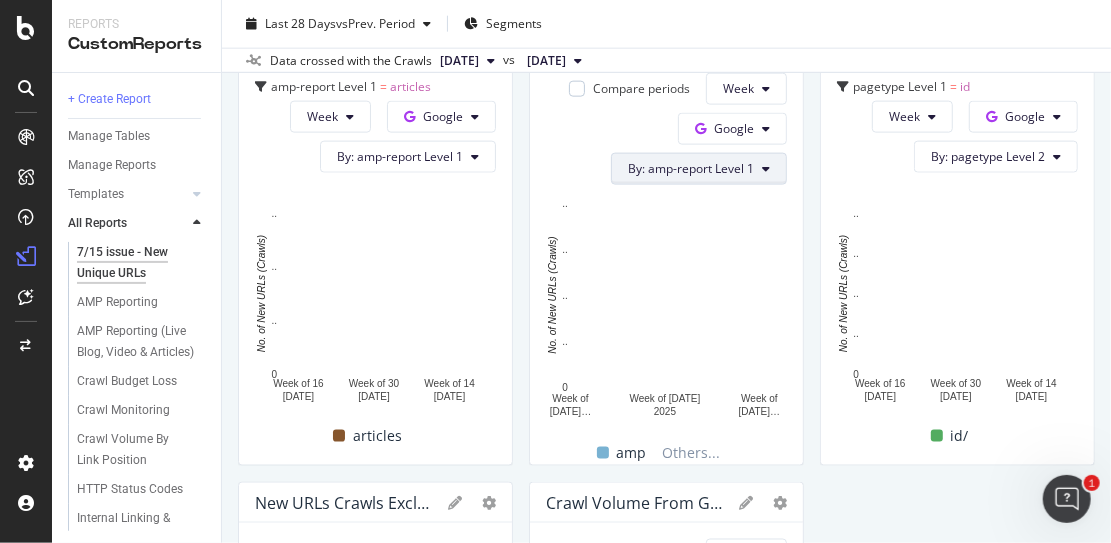 scroll, scrollTop: 900, scrollLeft: 0, axis: vertical 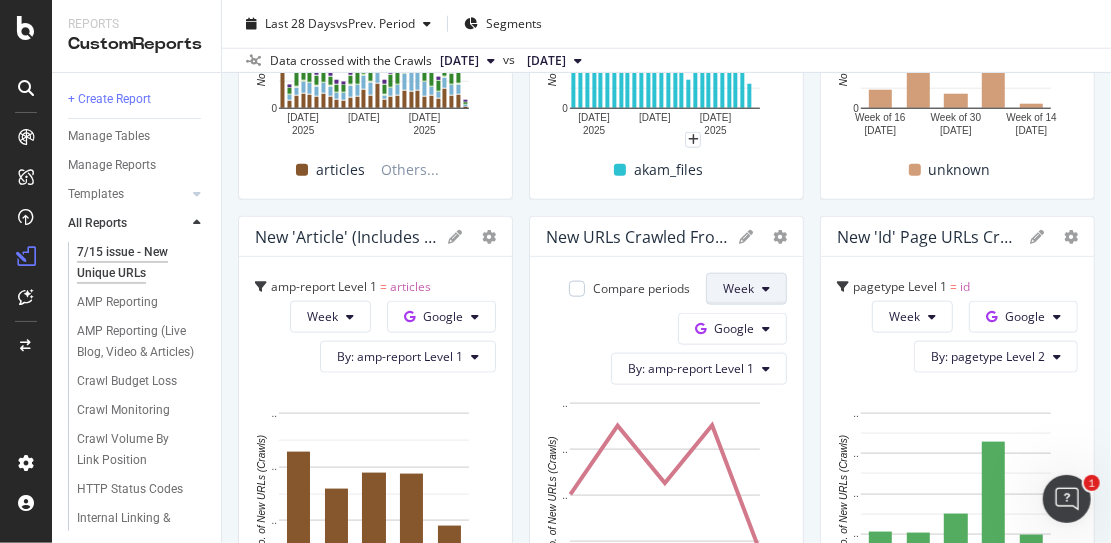 click on "Week" at bounding box center [738, 288] 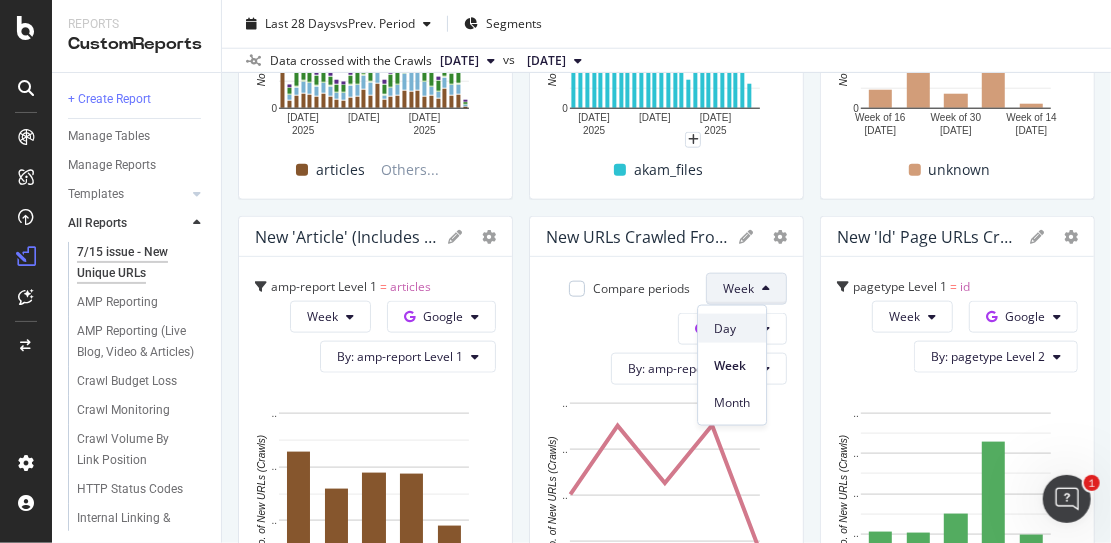 click on "Day" at bounding box center [732, 328] 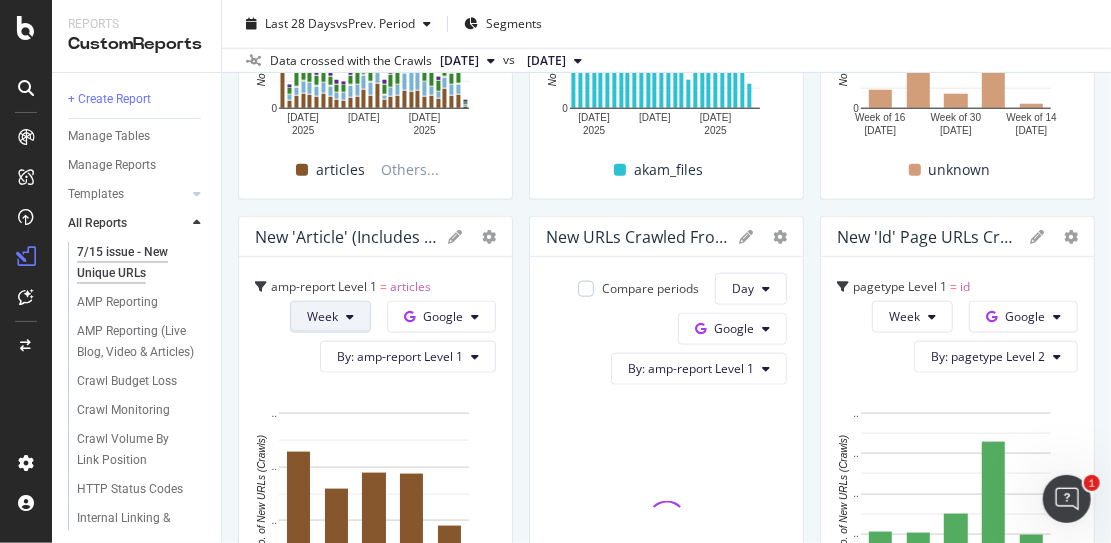 click on "Week" at bounding box center [335, -149] 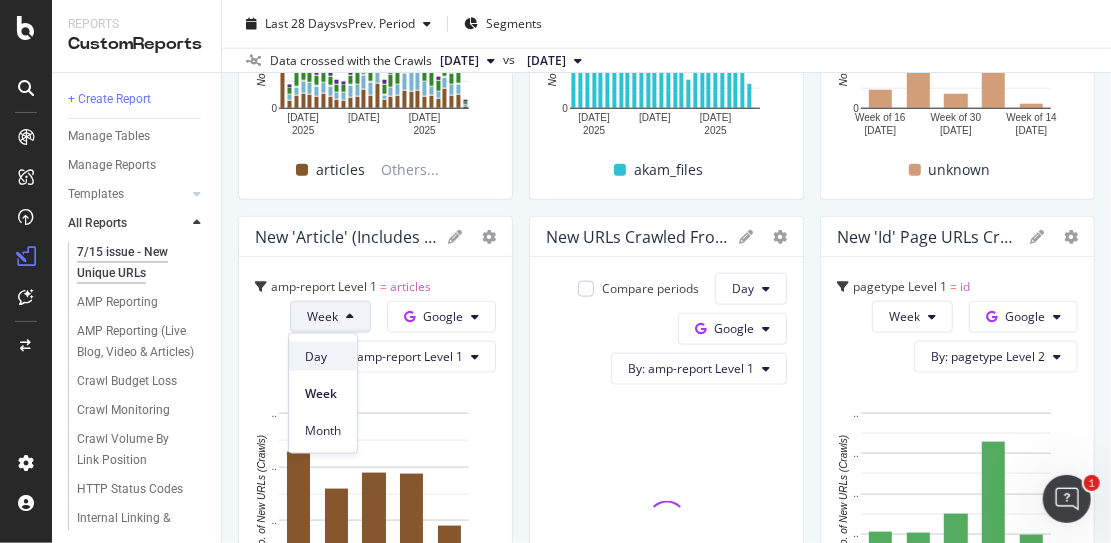 click on "Day" at bounding box center [323, 356] 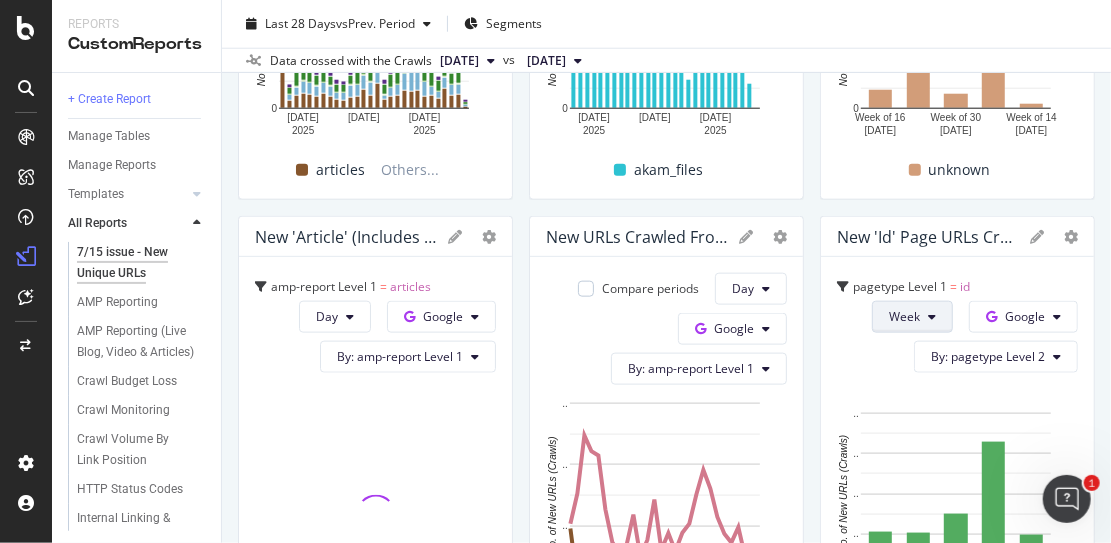 click on "Week" at bounding box center (335, -149) 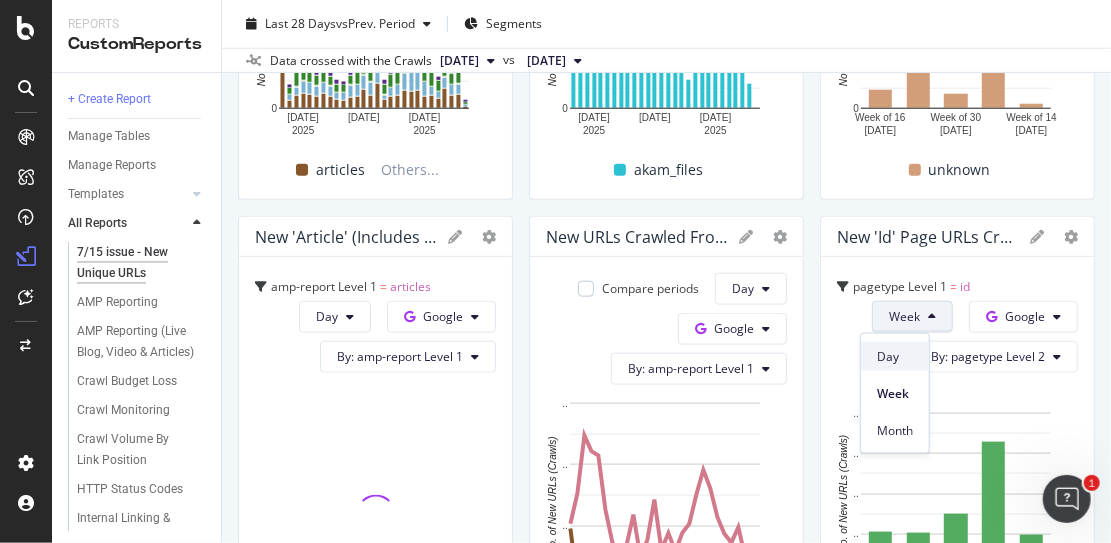 click on "Day" at bounding box center (895, 356) 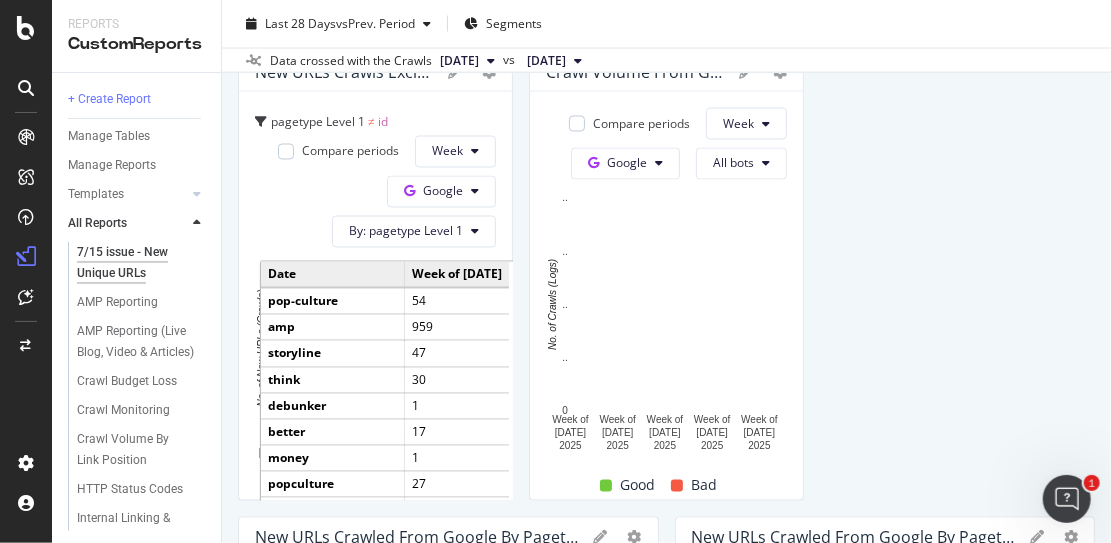 scroll, scrollTop: 1500, scrollLeft: 0, axis: vertical 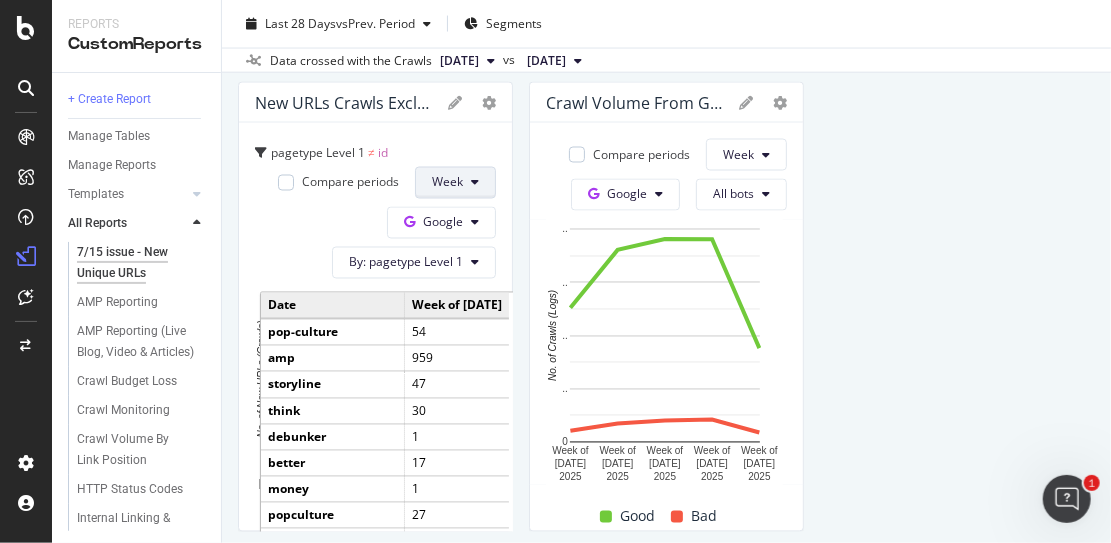 click on "Week" at bounding box center (335, -749) 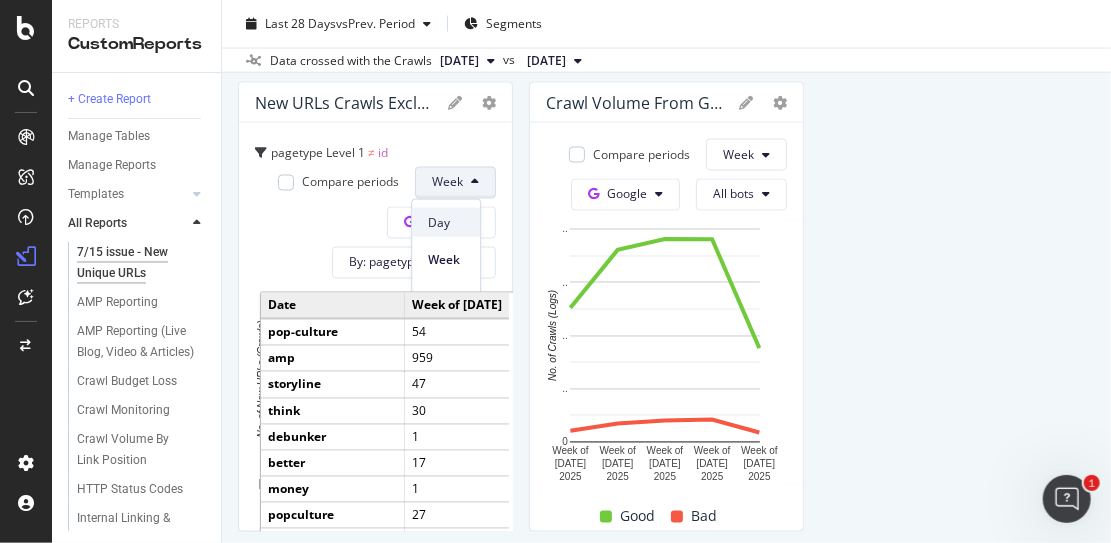 click on "Day" at bounding box center [446, 222] 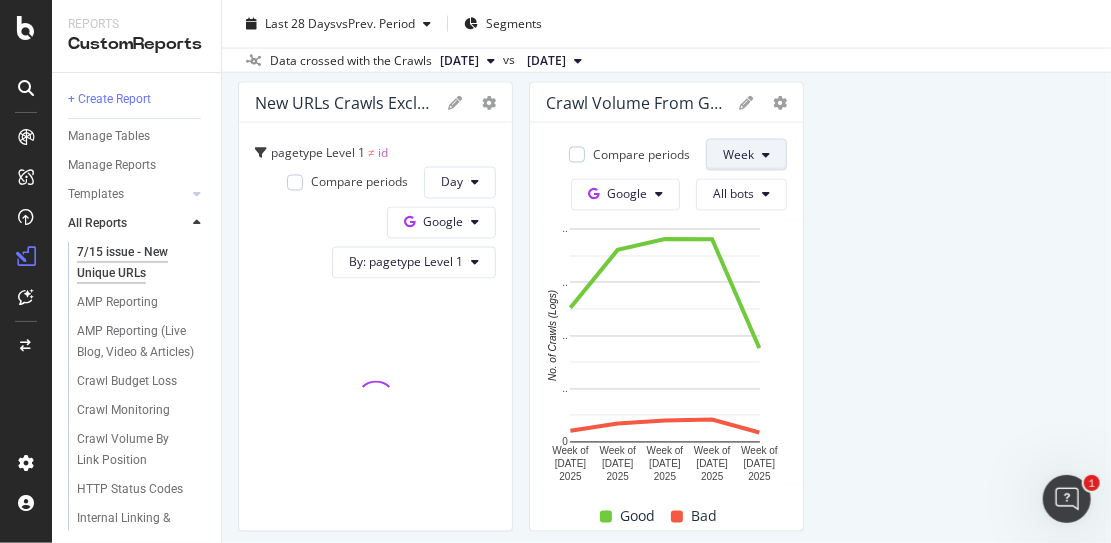 click on "Week" at bounding box center [738, 154] 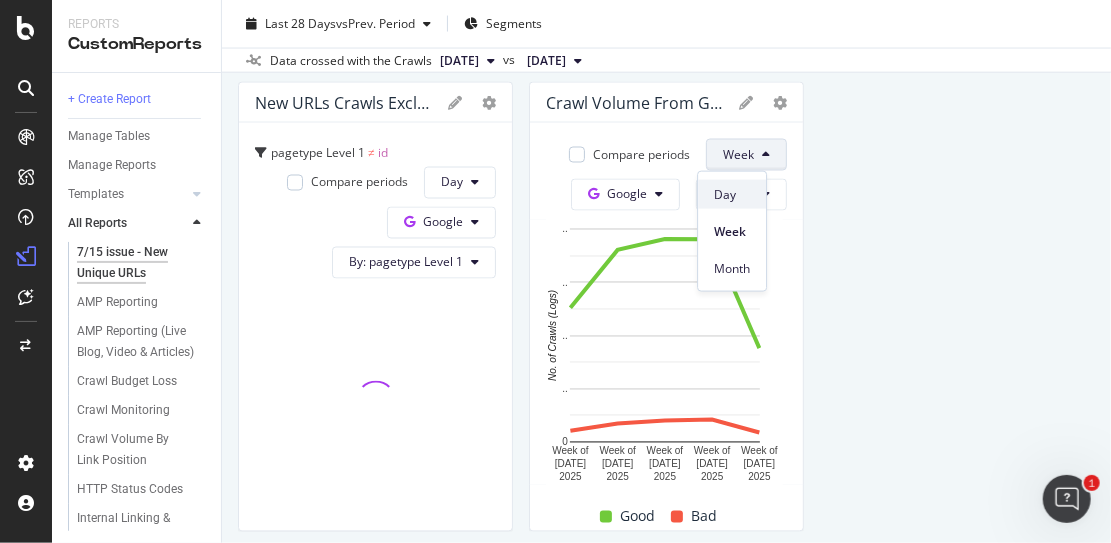 click on "Day" at bounding box center (732, 194) 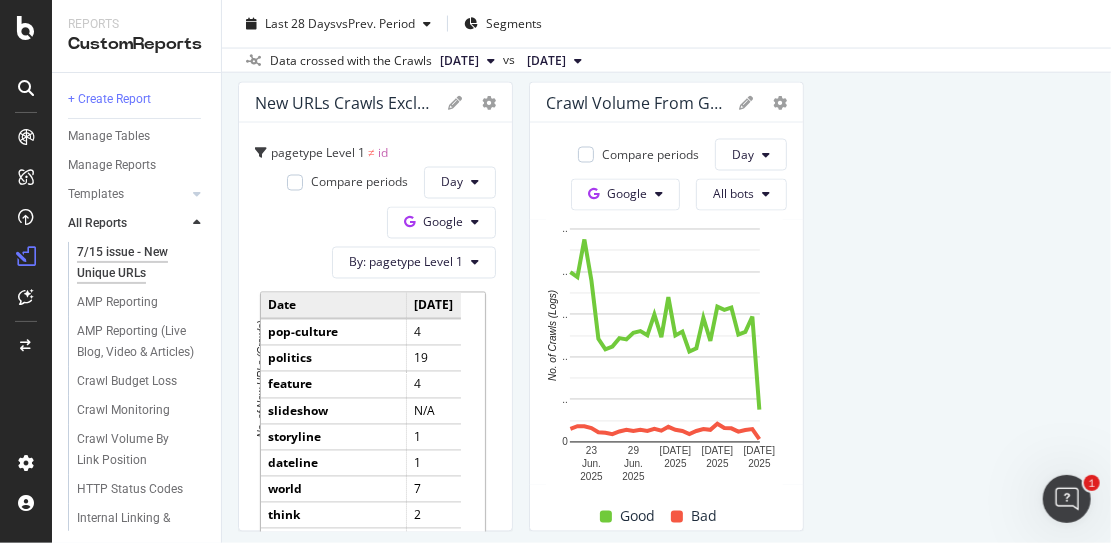 click on "Crawl Volume by Google Day Google Hold CTRL while clicking to filter the report. [DATE] [DATE] [DATE] [DATE] [DATE] 0 .. .. .. No. of Crawls (Logs) Bot Google Desktop Google AdsBot Mobile Google Smartphone Google Images Google InspectionTool Google AdsBot Desktop Google Video Google Other Google AdSense Desktop [DATE] 468,893 25 3,810,583 2,464 1 11,856 222 778 1,910 [DATE] 474,775 23 3,754,303 2,568 5,635 234 725 633 [DATE] 477,380 17 4,628,688 2,939 8,205 237 825 976 [DATE] 484,690 12 3,625,910 2,805 1 3,320 177 860 1,029 [DATE] 549,964 17 2,084,878 2,866 2 8,577 141 962 824 [DATE] 544,438 32 1,824,275 3,089 1 14,996 75 1,079 1,030 [DATE] 511,267 21 1,891,202 2,907 6 16,859 53 980 1,078 [DATE] 507,684 16 2,160,941 3,020 8 8,597 227 1,015 1,076 [DATE] 530,988 33 2,145,766 2,471 11,296 155 1,127 939 [DATE] 524,817 22 2,276,475 2,188 1 14,014 263 1,155 744 [DATE] 463,043 22 2,415,690 2,404 4 2,223 197 941 855 454,018" at bounding box center (666, 49) 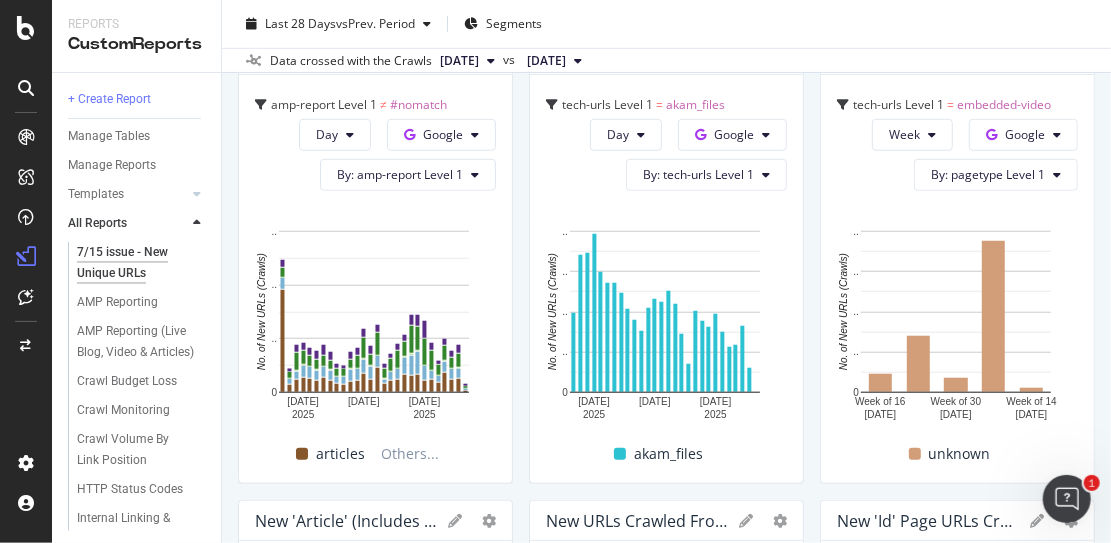 scroll, scrollTop: 500, scrollLeft: 0, axis: vertical 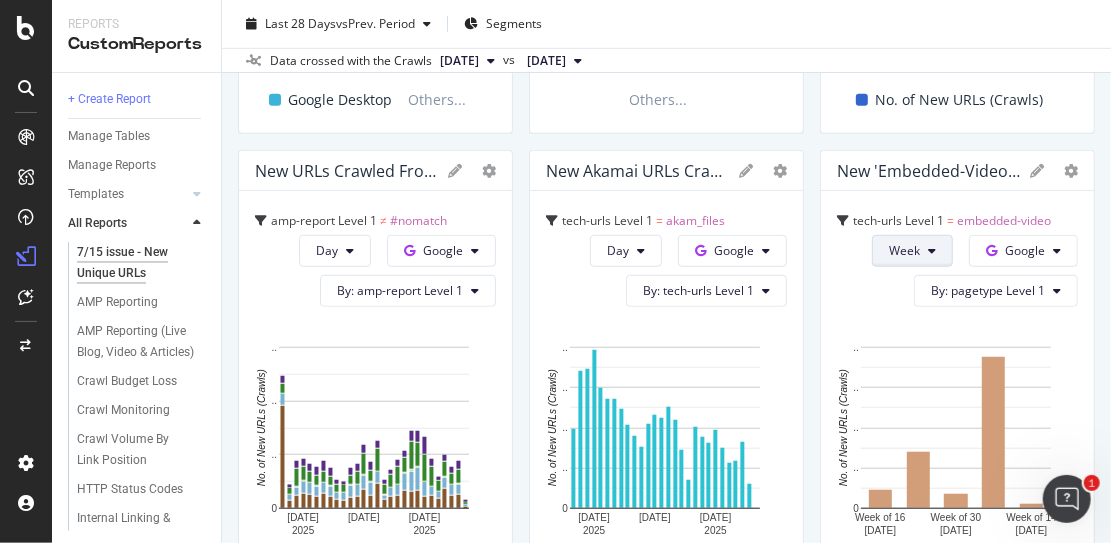 click on "Week" at bounding box center [327, 250] 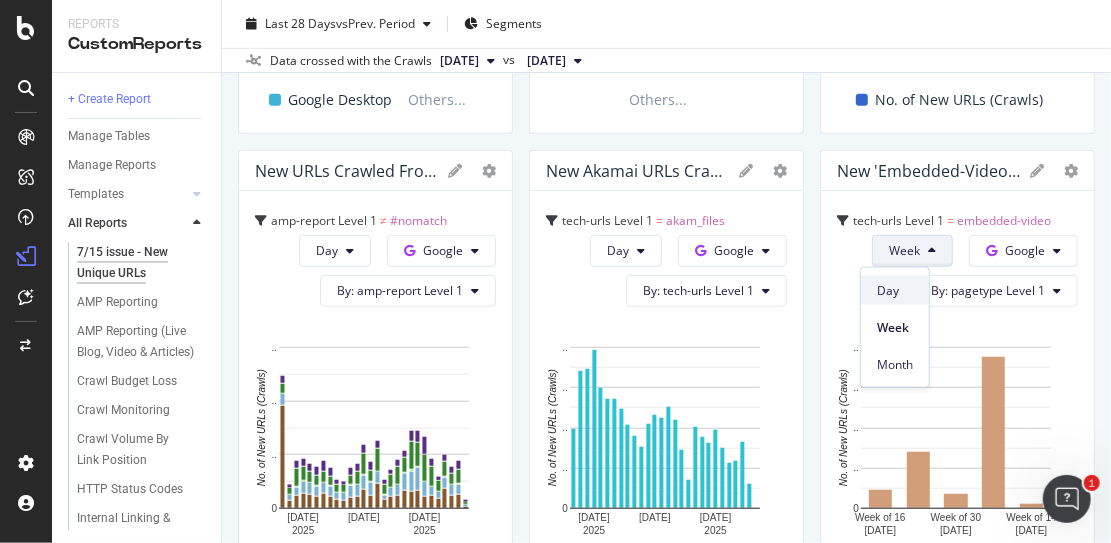 click on "Day" at bounding box center [895, 290] 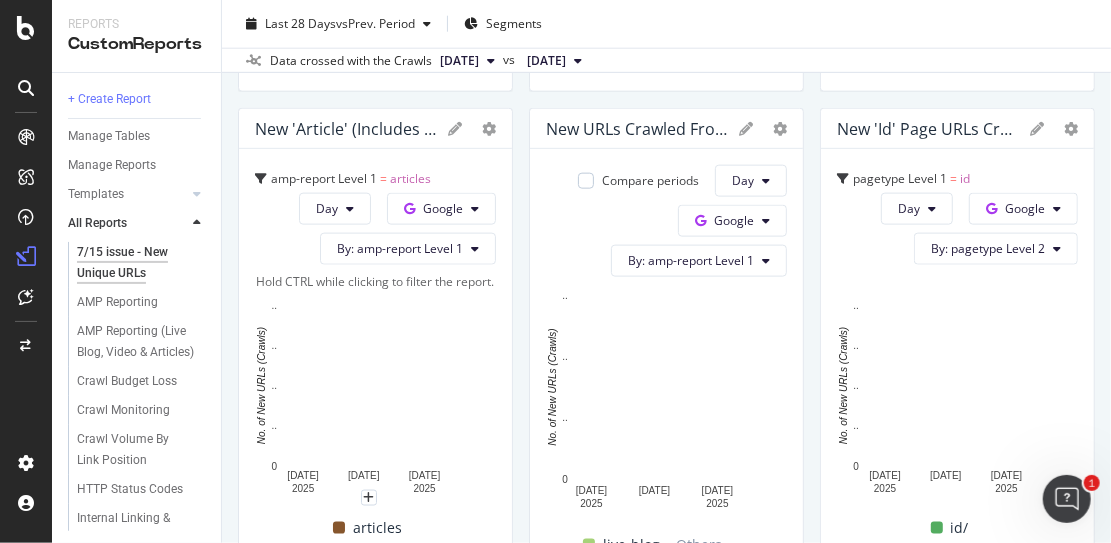 scroll, scrollTop: 1000, scrollLeft: 0, axis: vertical 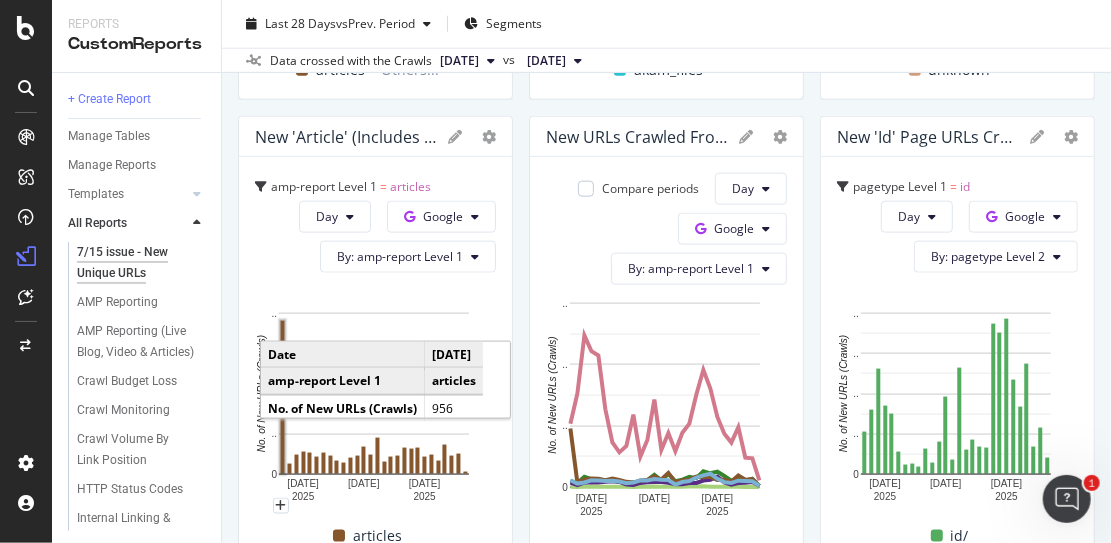 click 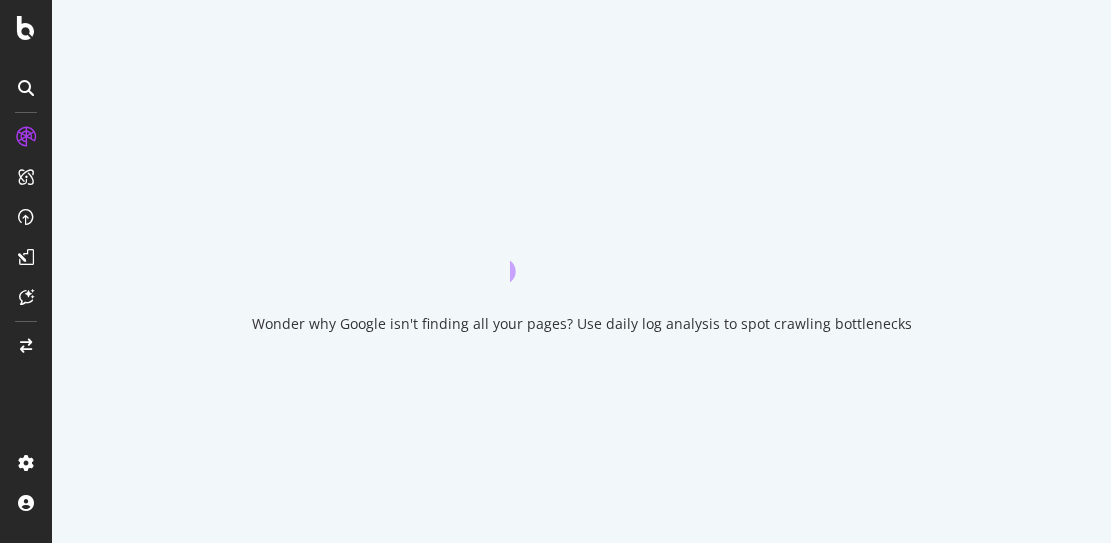 scroll, scrollTop: 0, scrollLeft: 0, axis: both 